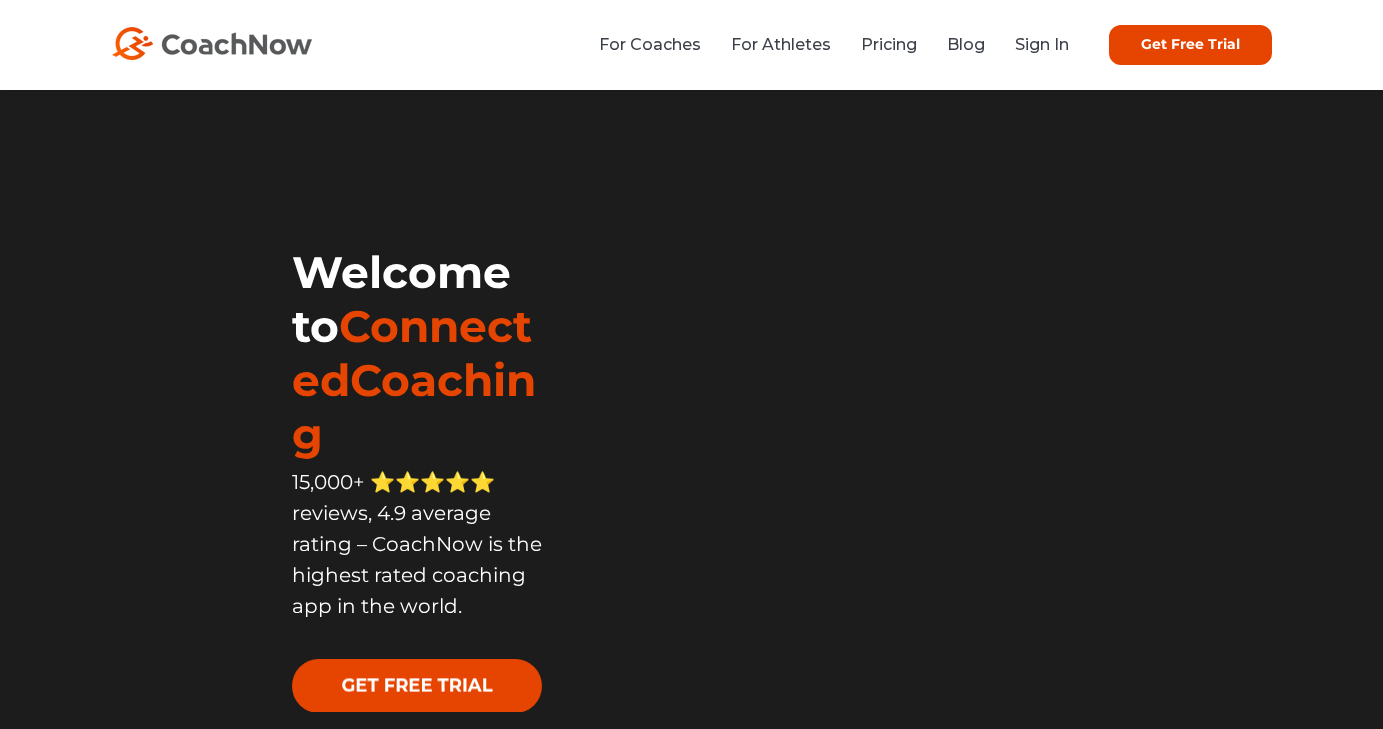 scroll, scrollTop: 0, scrollLeft: 0, axis: both 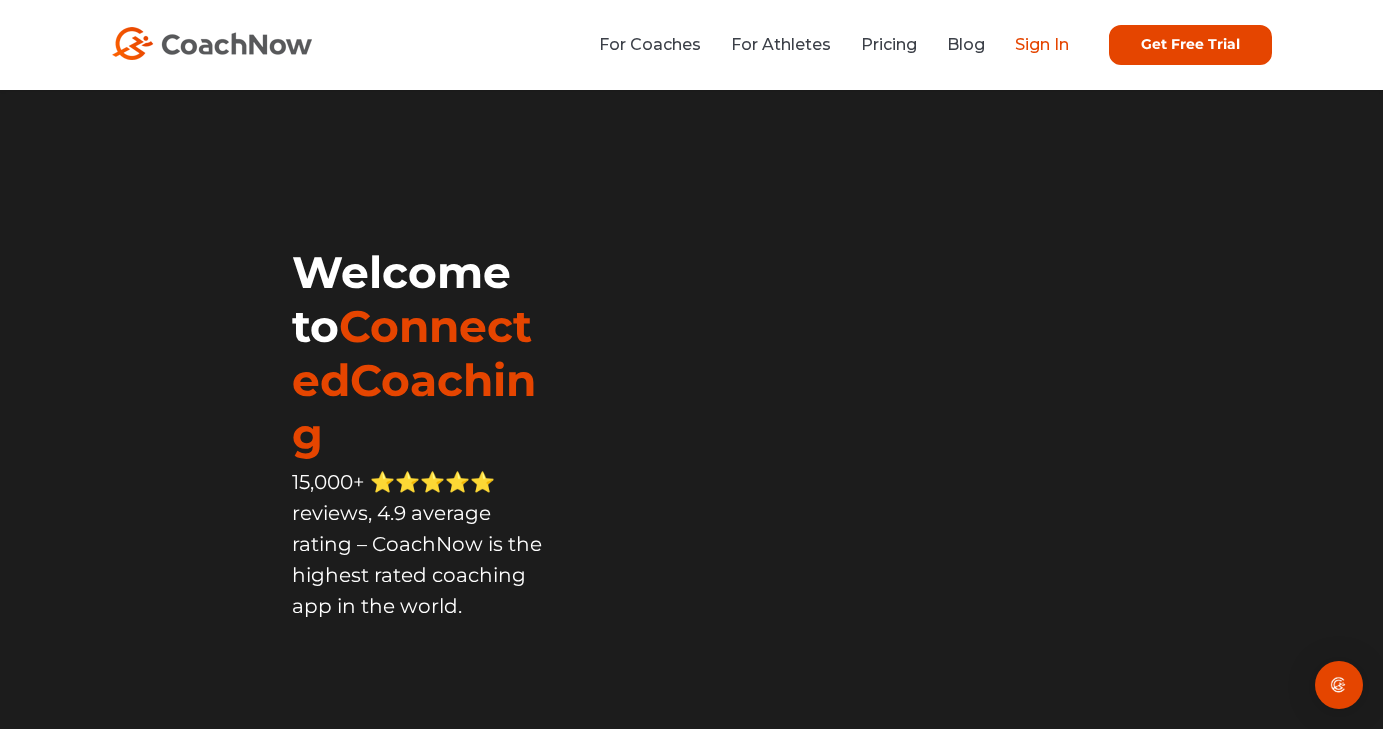 click on "Sign In" at bounding box center (1042, 44) 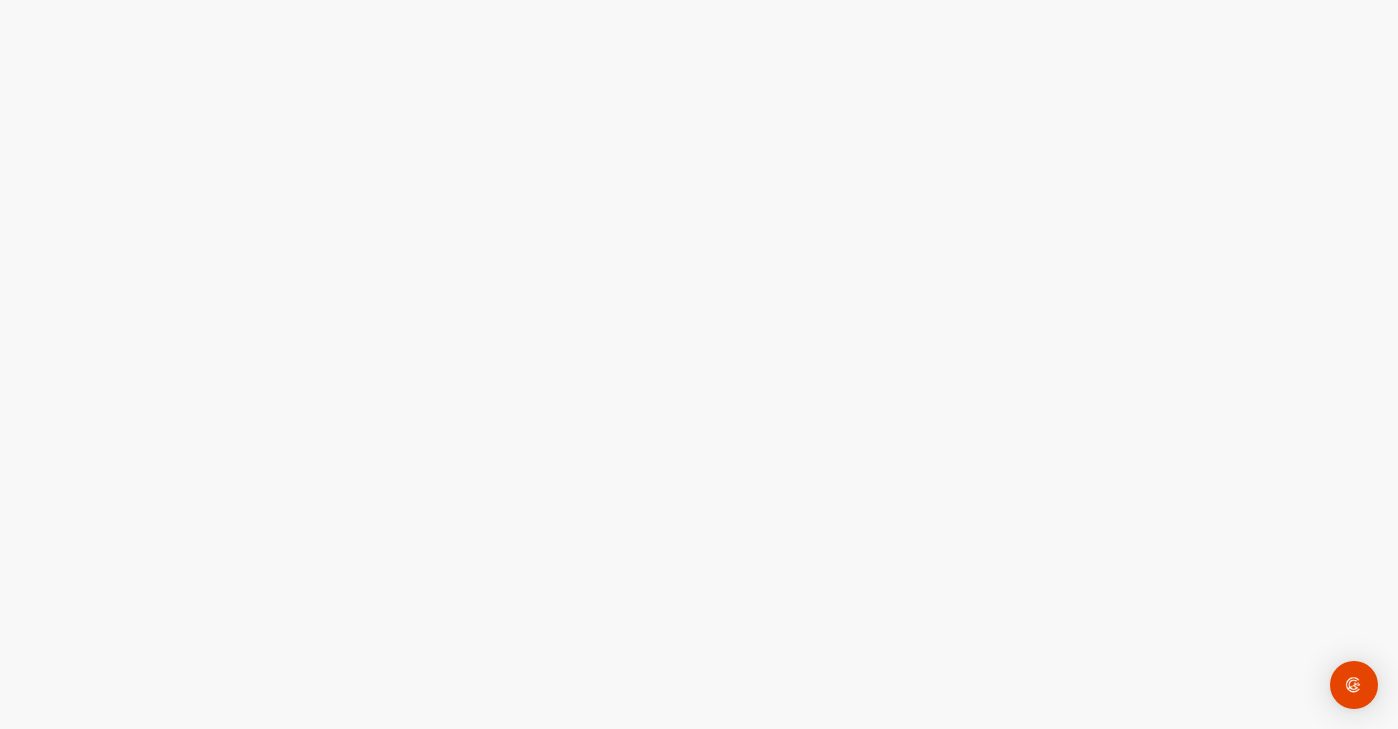 scroll, scrollTop: 0, scrollLeft: 0, axis: both 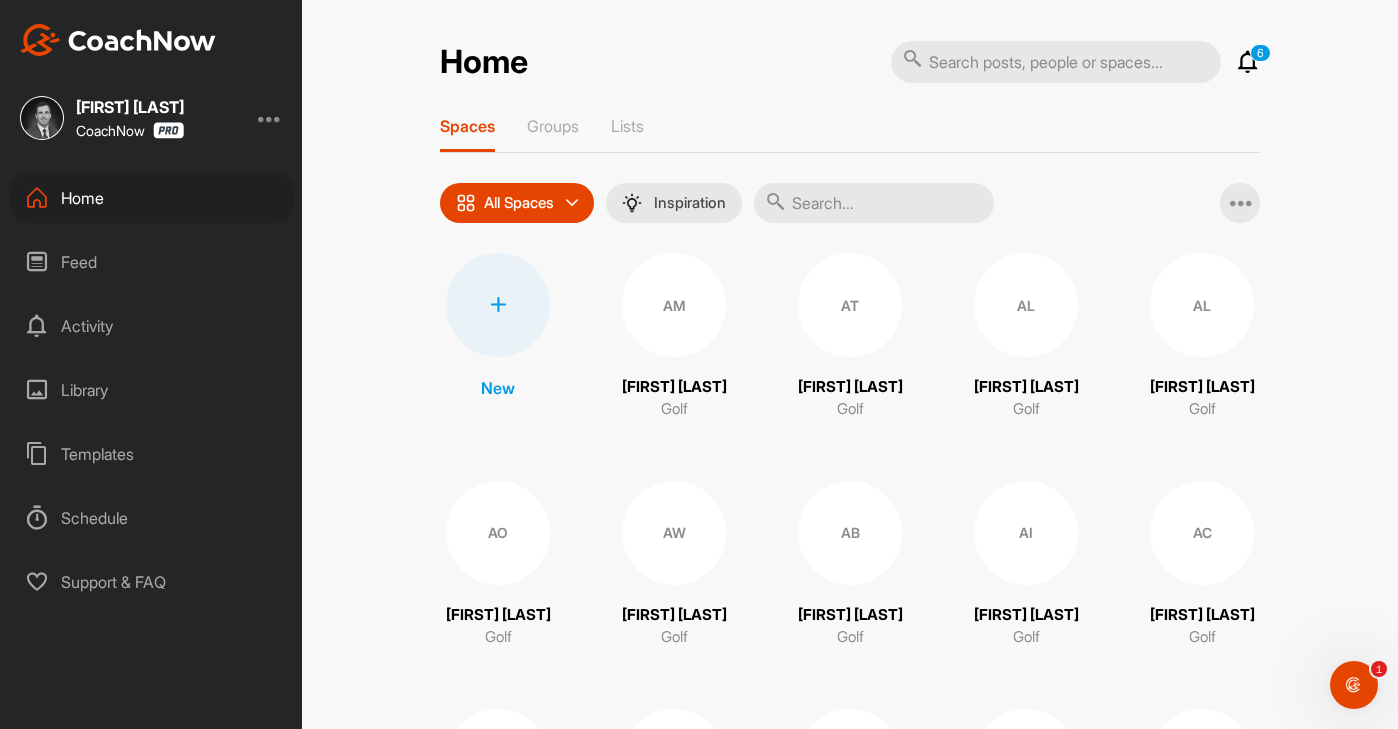 click at bounding box center (1056, 62) 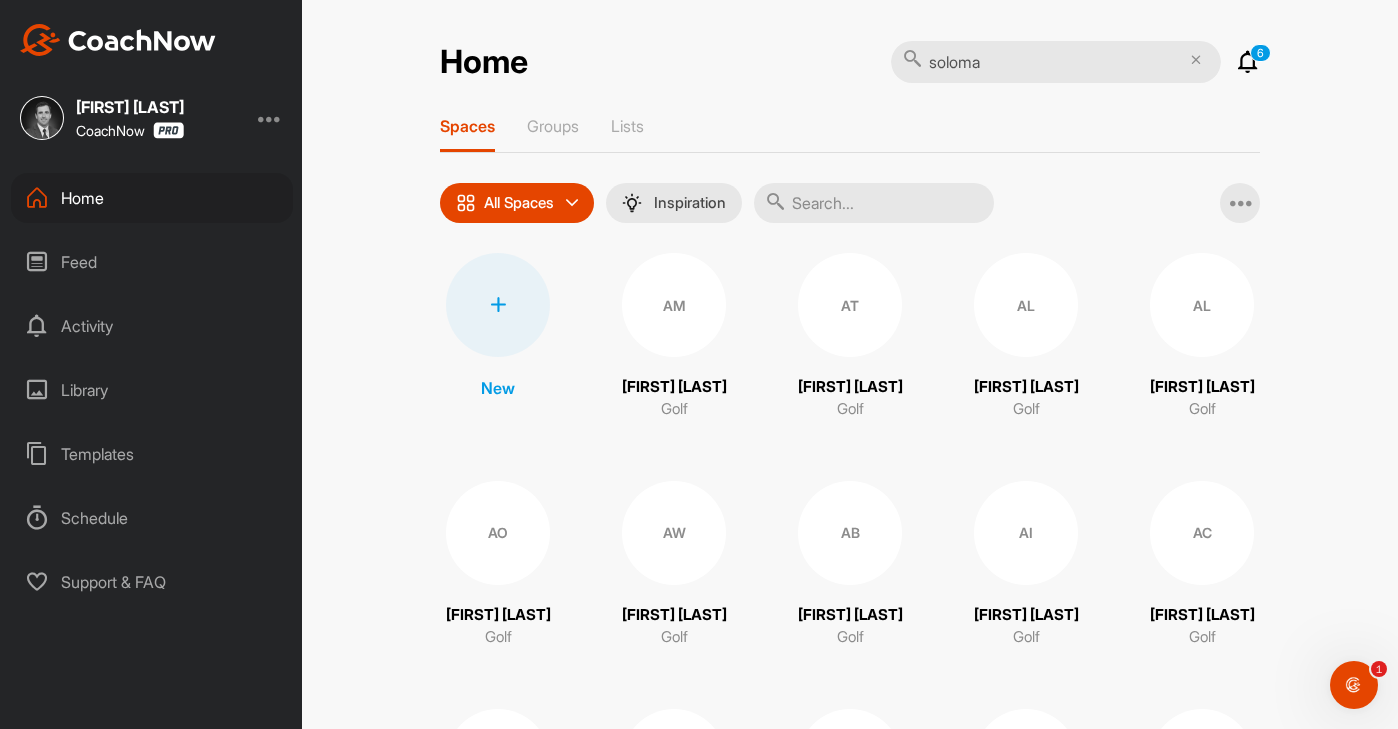 type on "soloman" 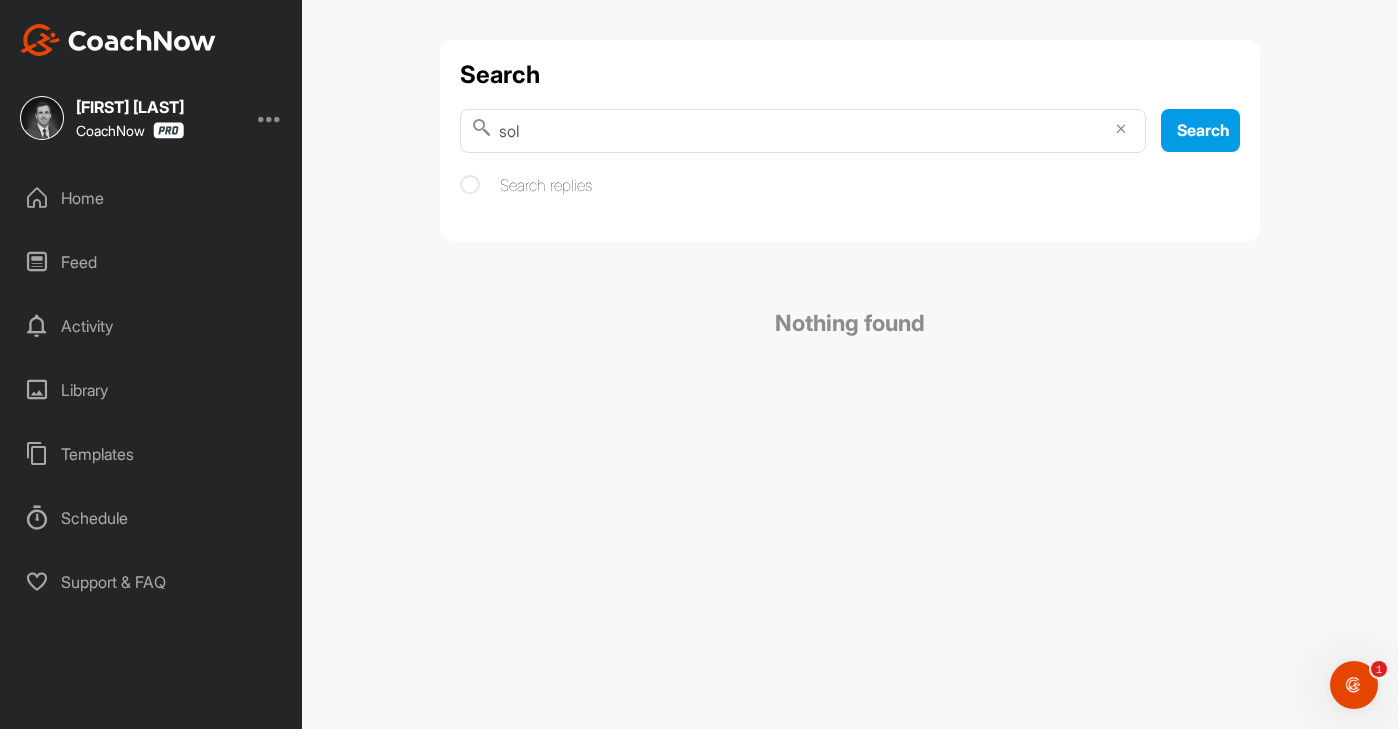 type on "sol" 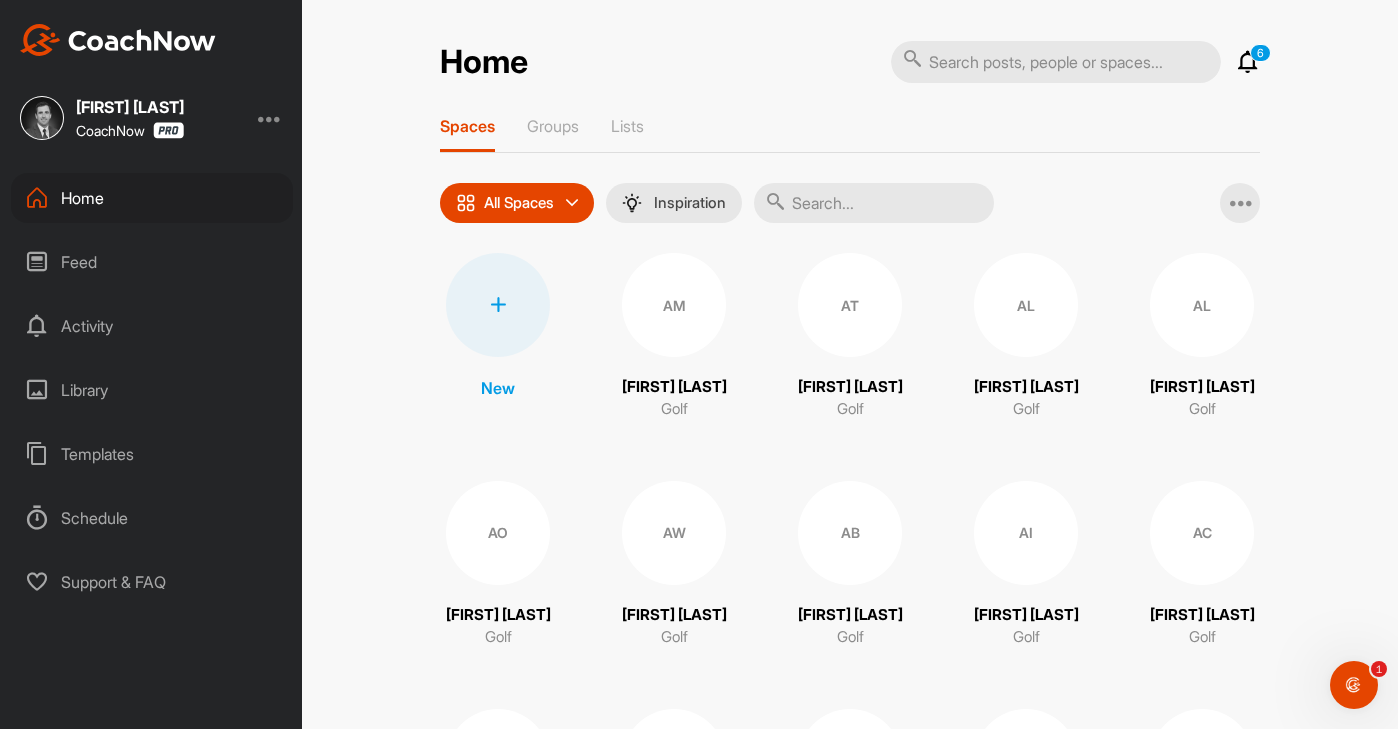 click at bounding box center [1056, 62] 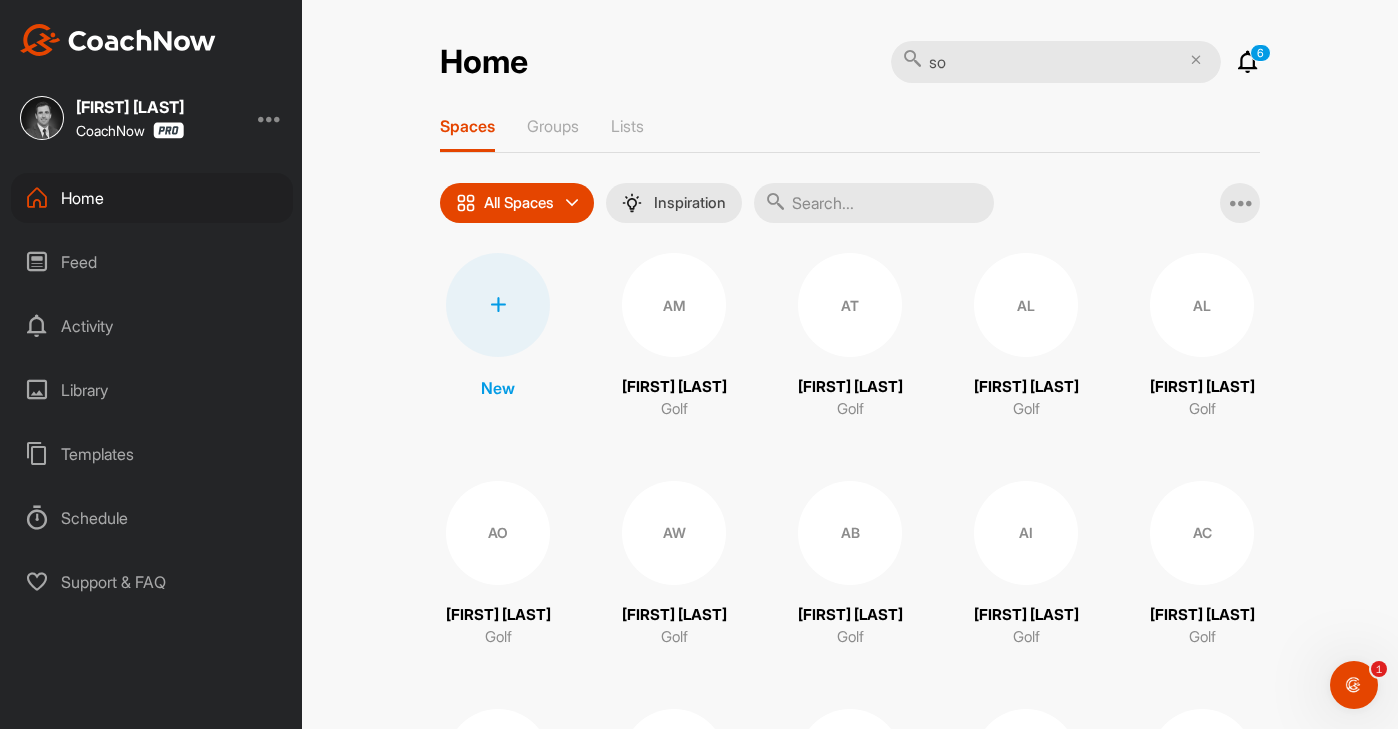 type on "s" 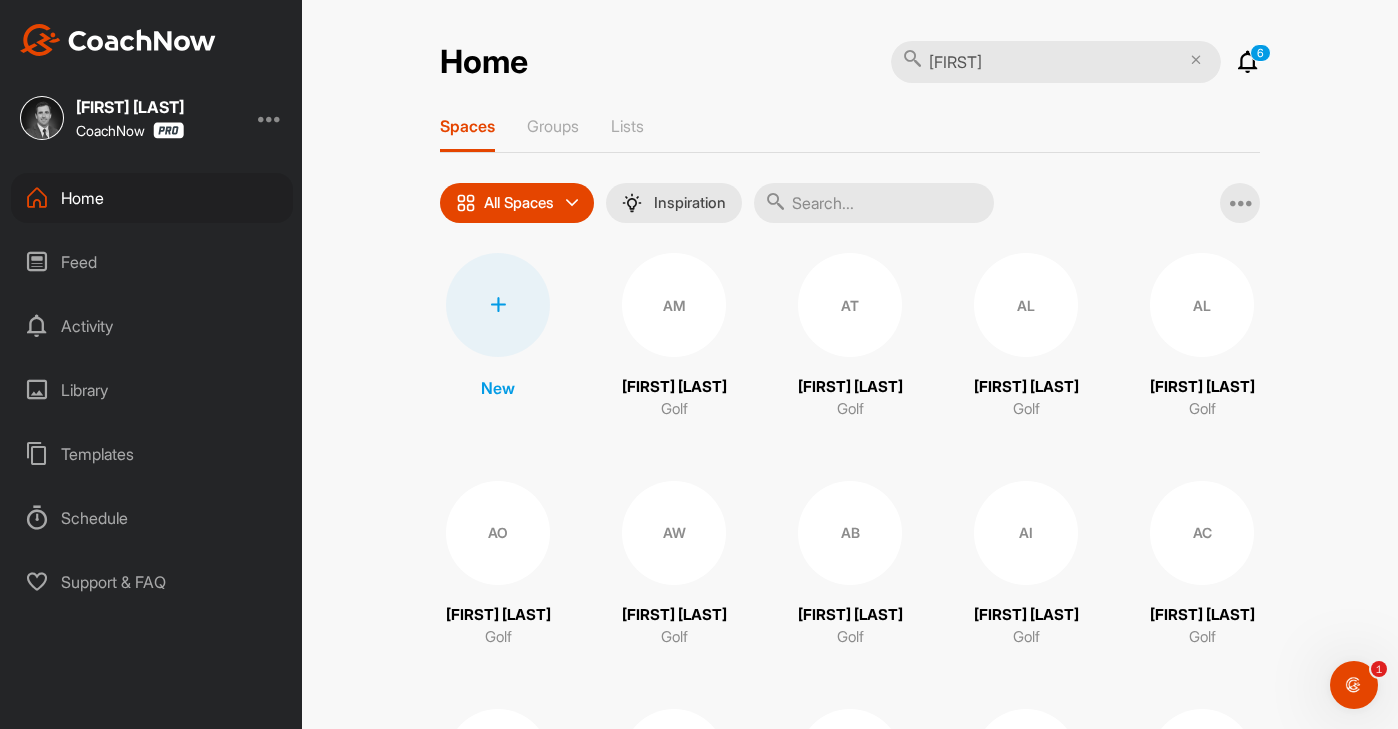 type on "[FIRST]" 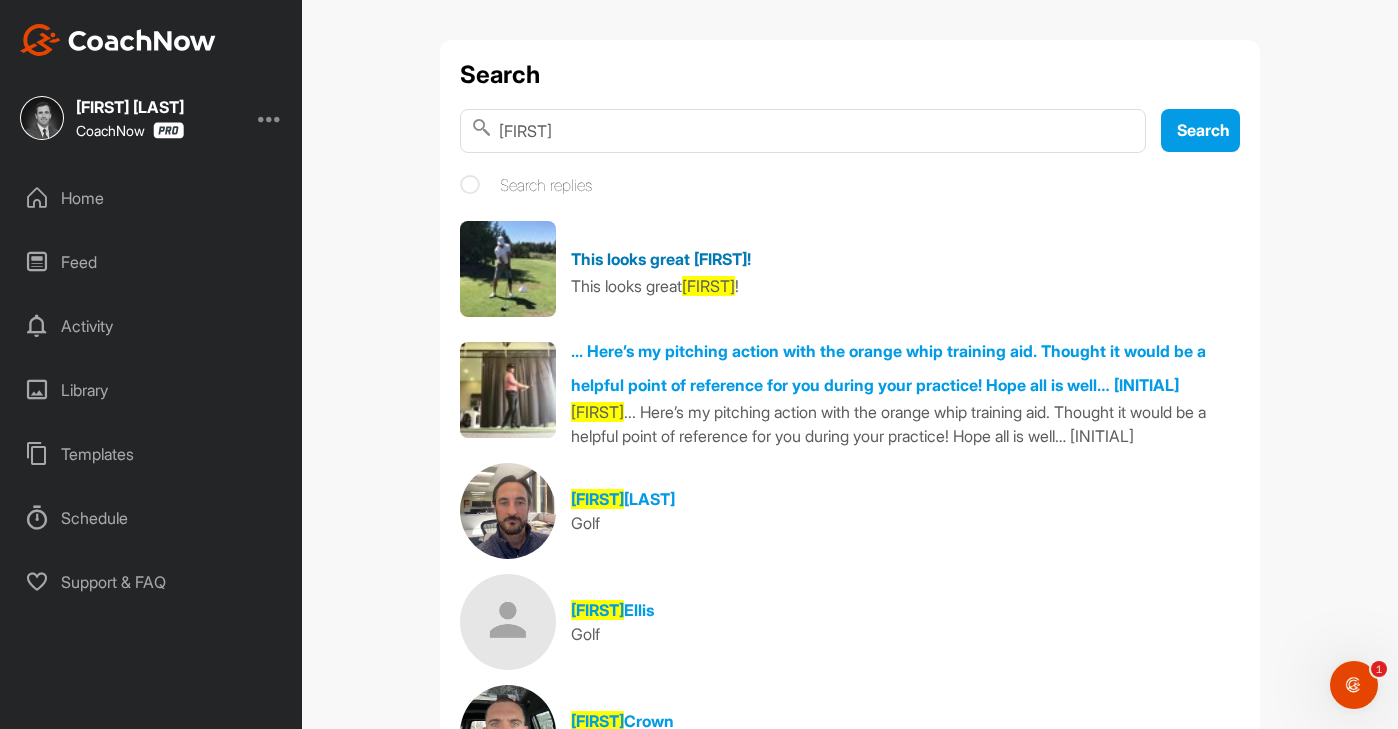 click on "This looks great [FIRST]!" at bounding box center (661, 259) 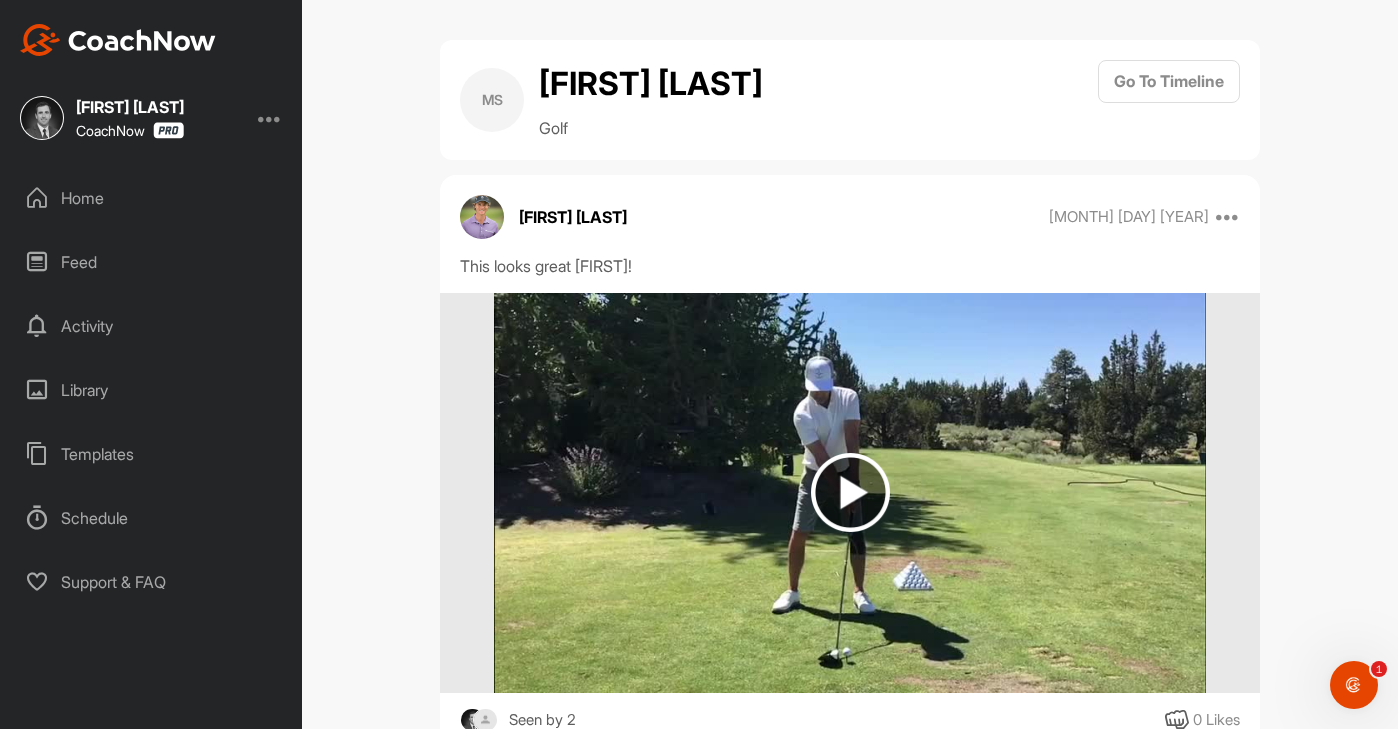 click on "[FIRST] [LAST]" at bounding box center [651, 84] 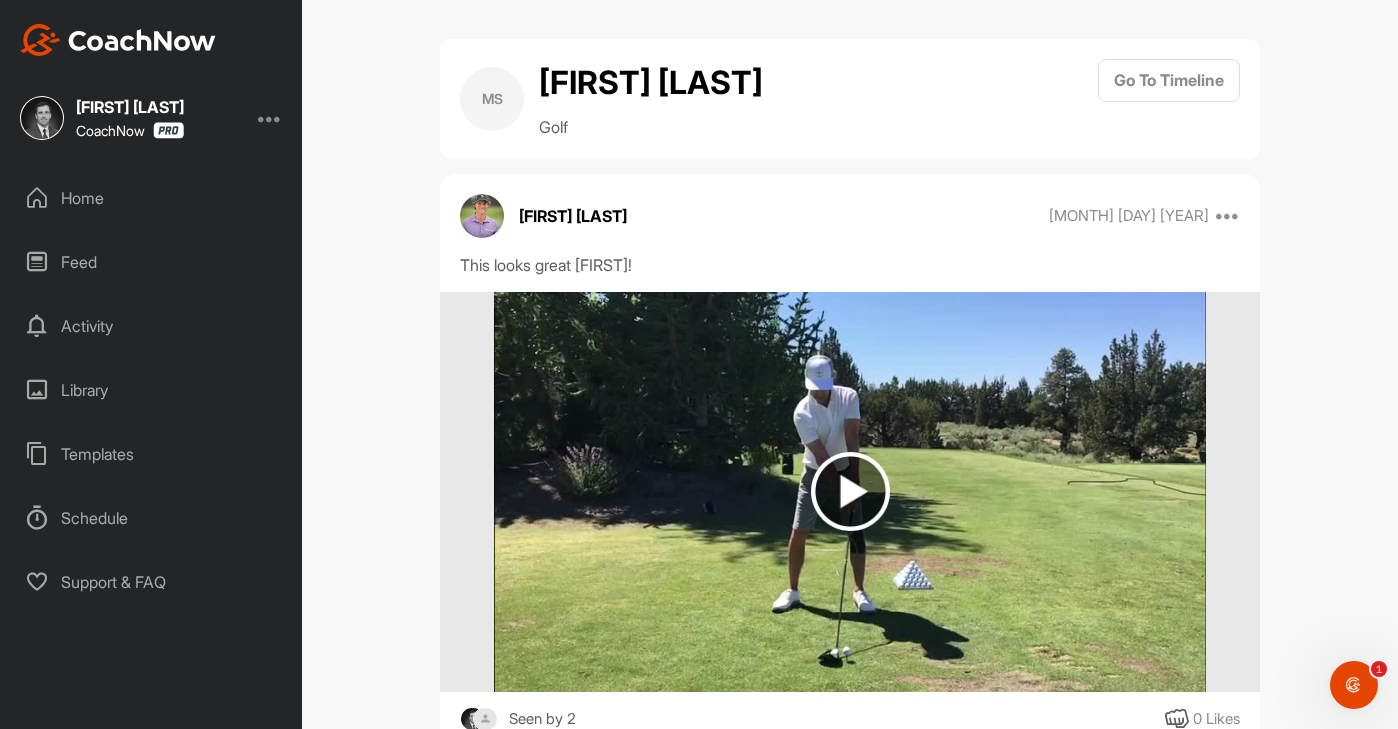 scroll, scrollTop: 0, scrollLeft: 0, axis: both 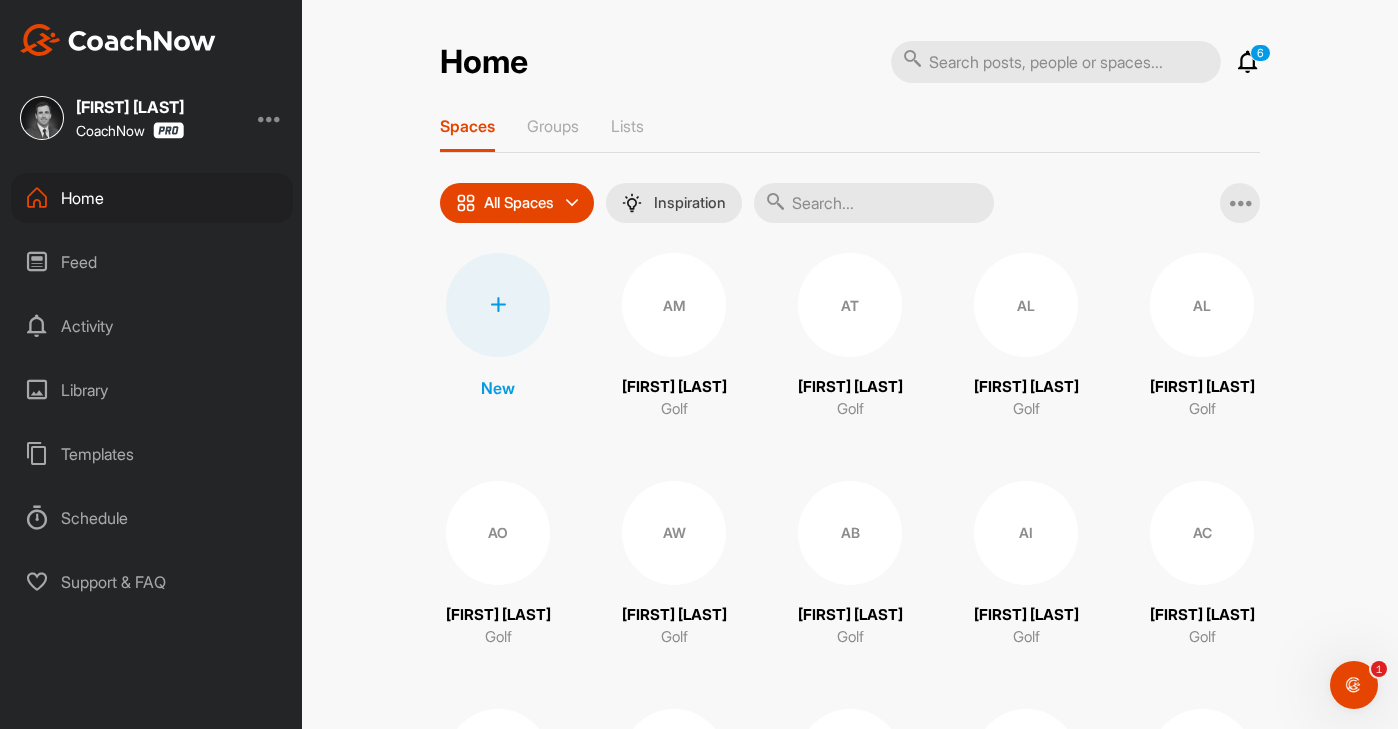 click at bounding box center (1056, 62) 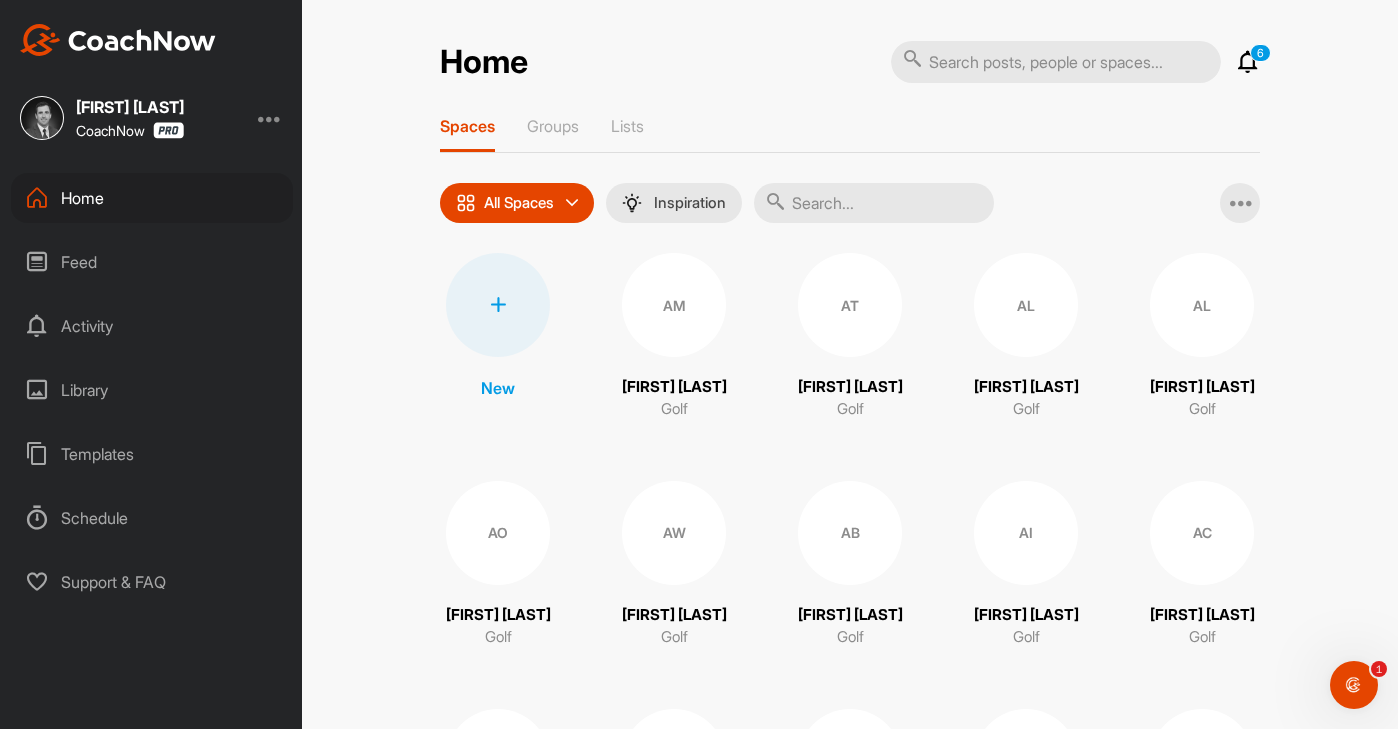 click at bounding box center [1056, 62] 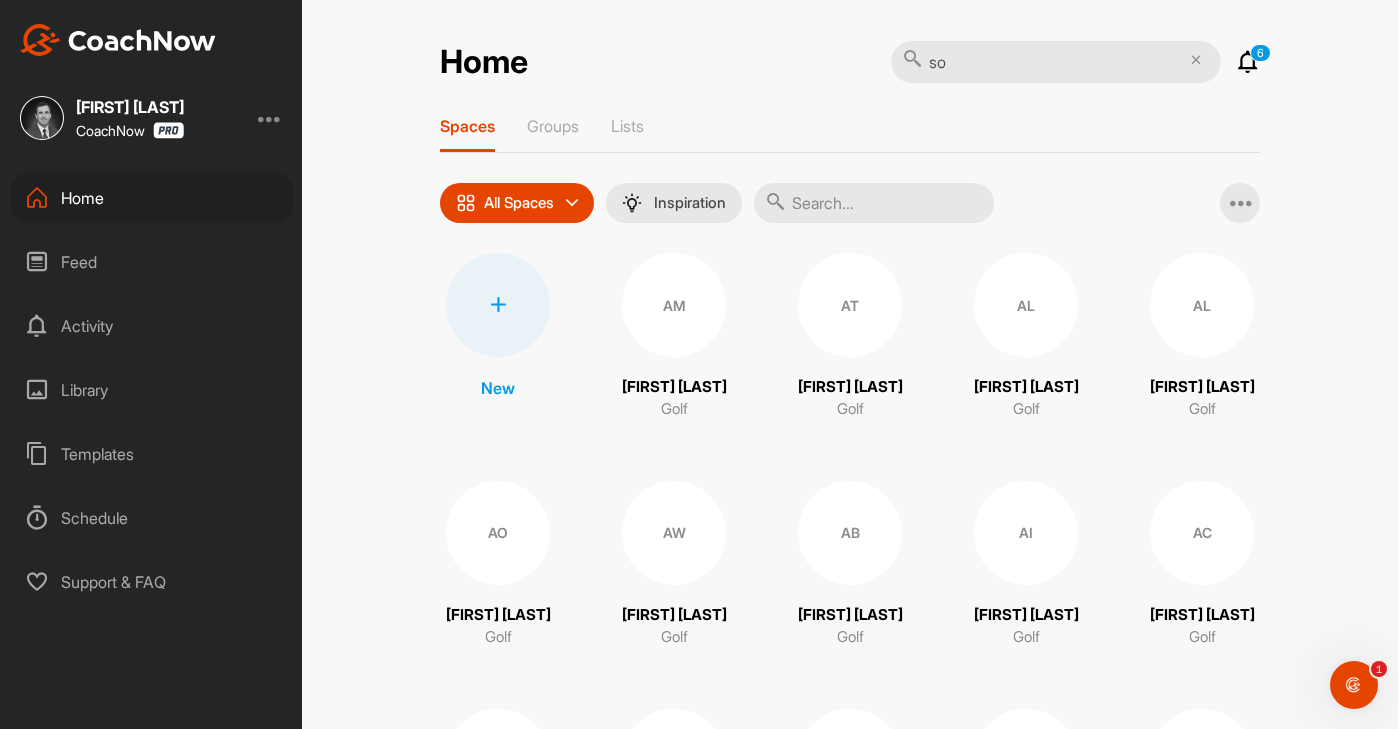 type on "sol" 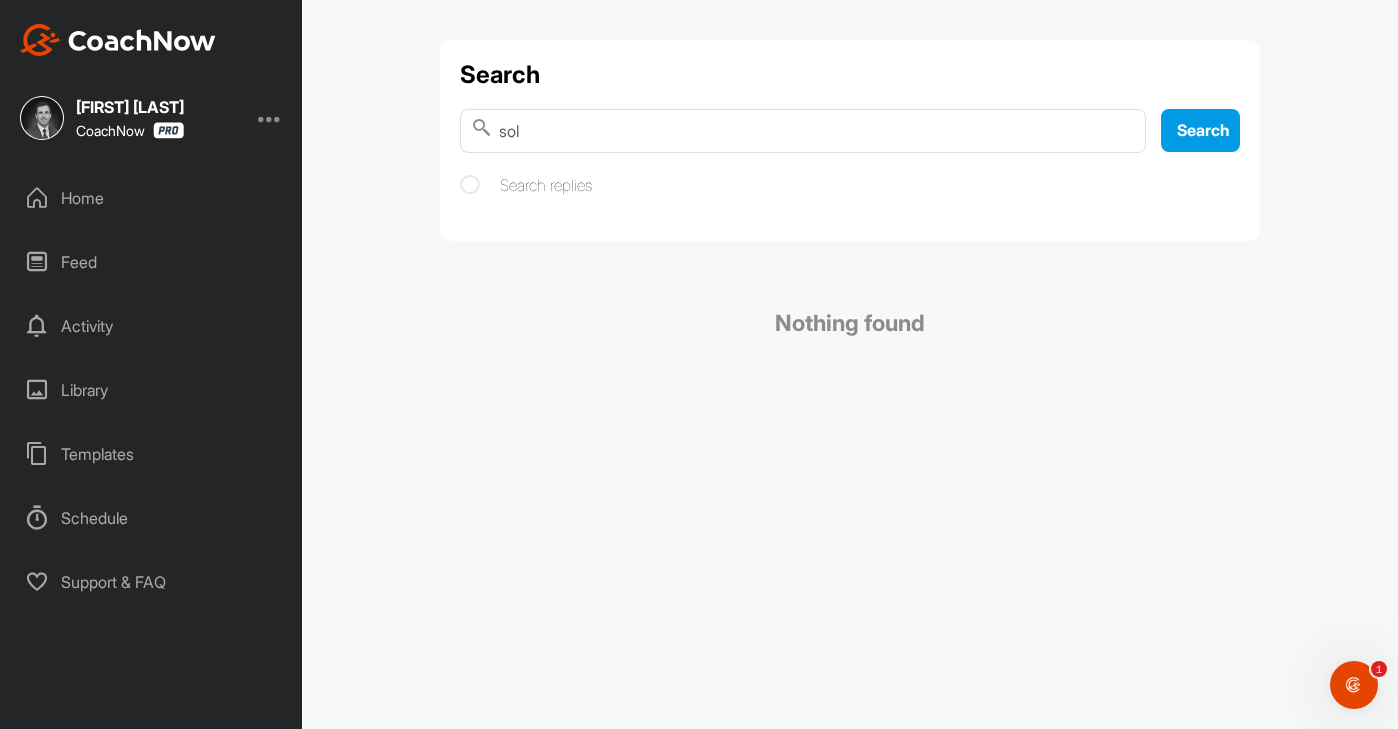 click on "sol" at bounding box center (803, 131) 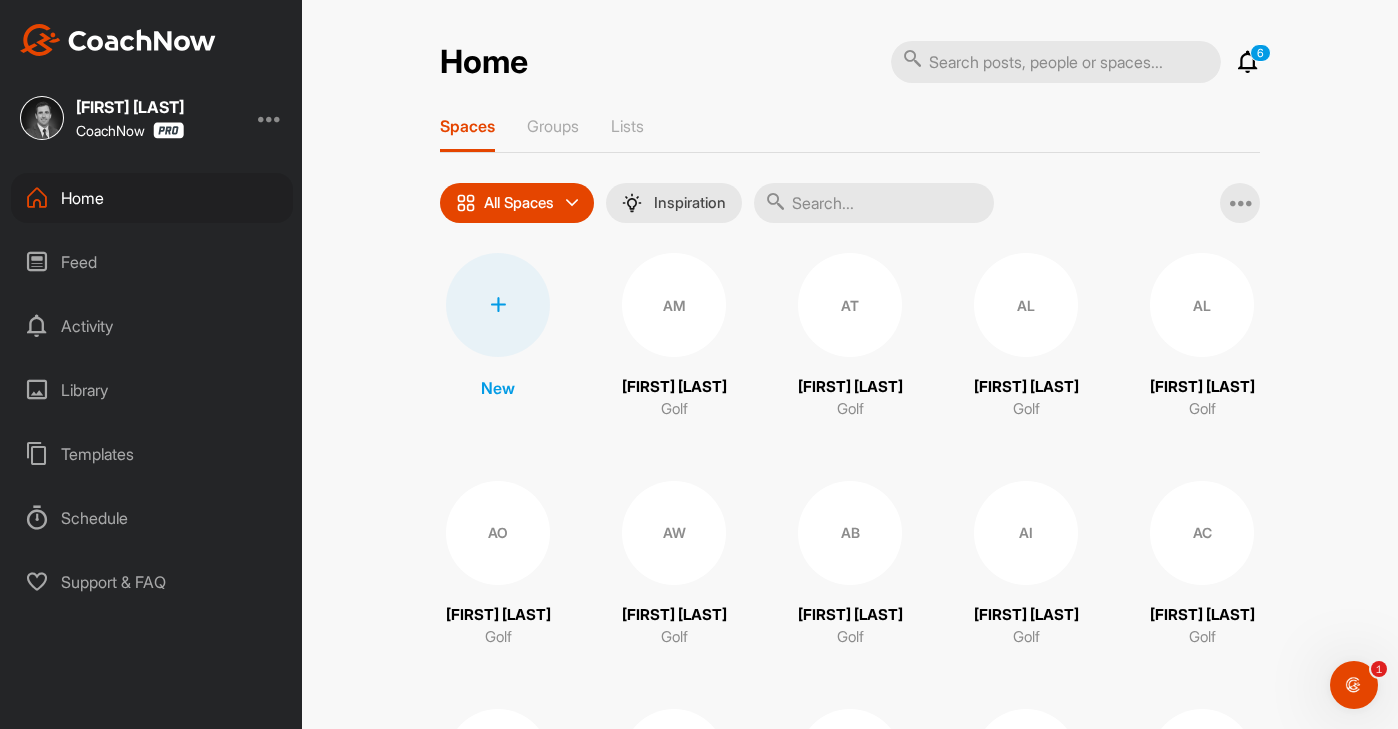 click at bounding box center [1056, 62] 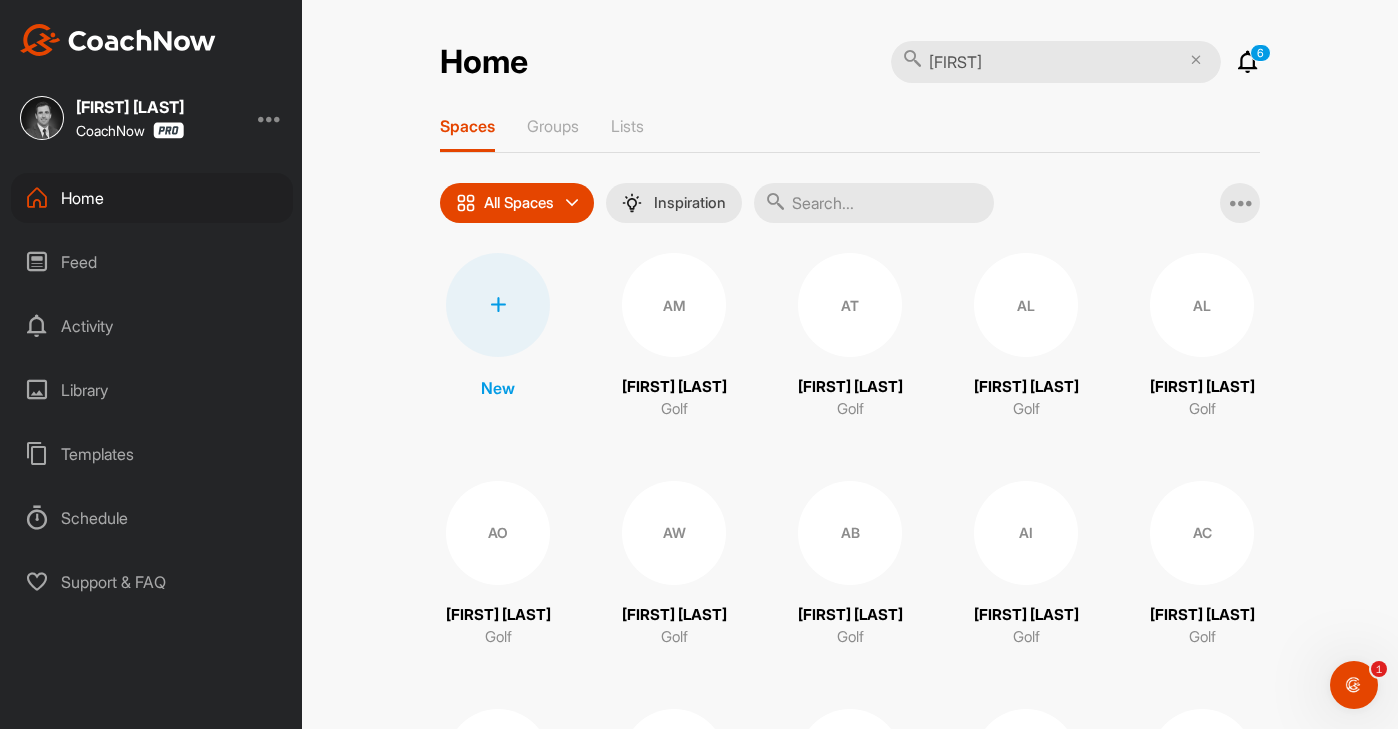 type on "[FIRST]" 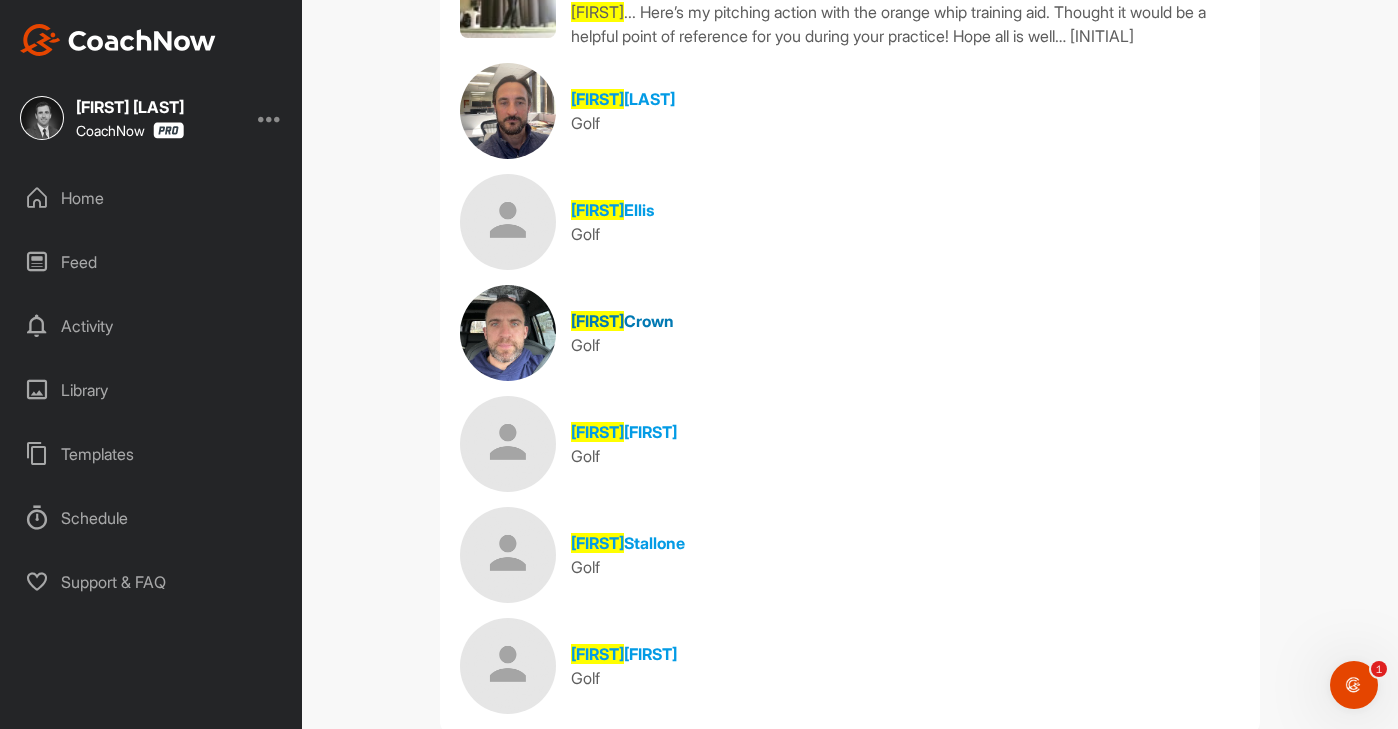 scroll, scrollTop: 0, scrollLeft: 0, axis: both 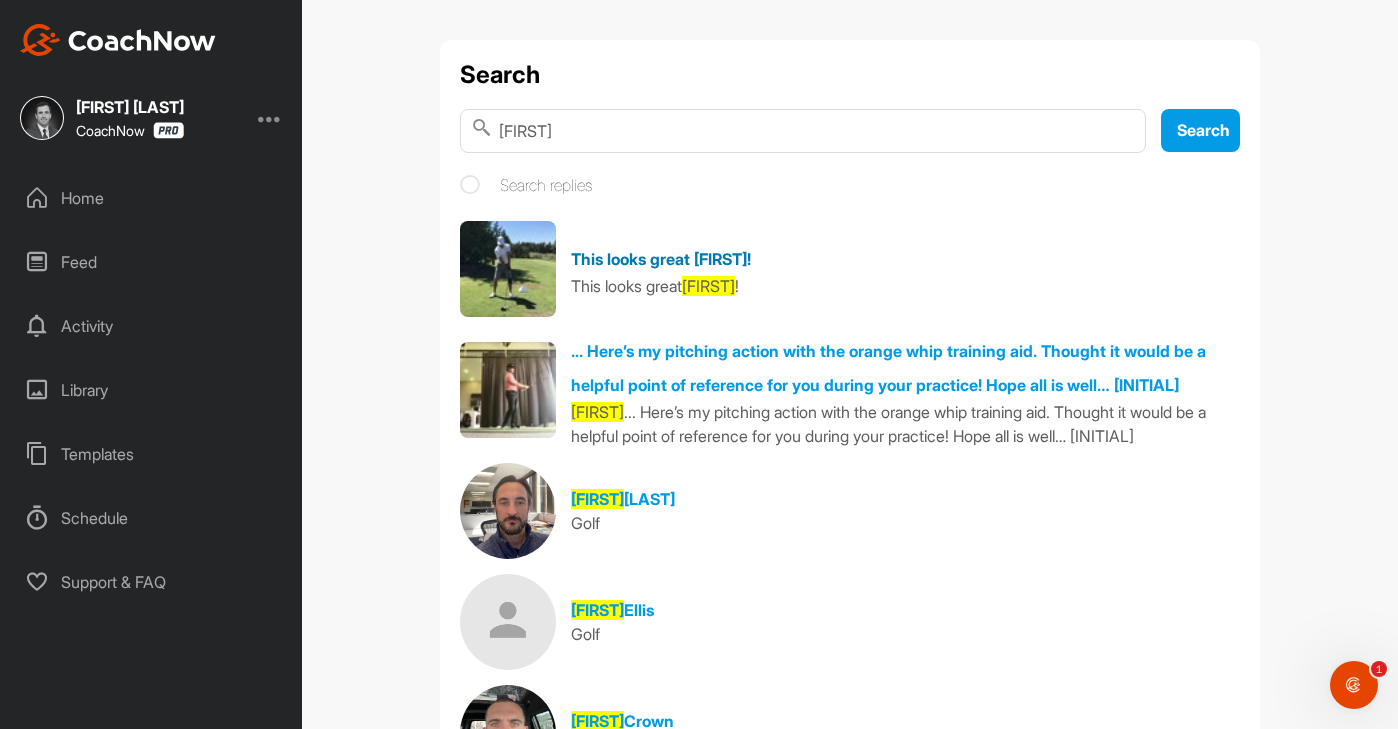 click on "This looks great [FIRST]!" at bounding box center [661, 259] 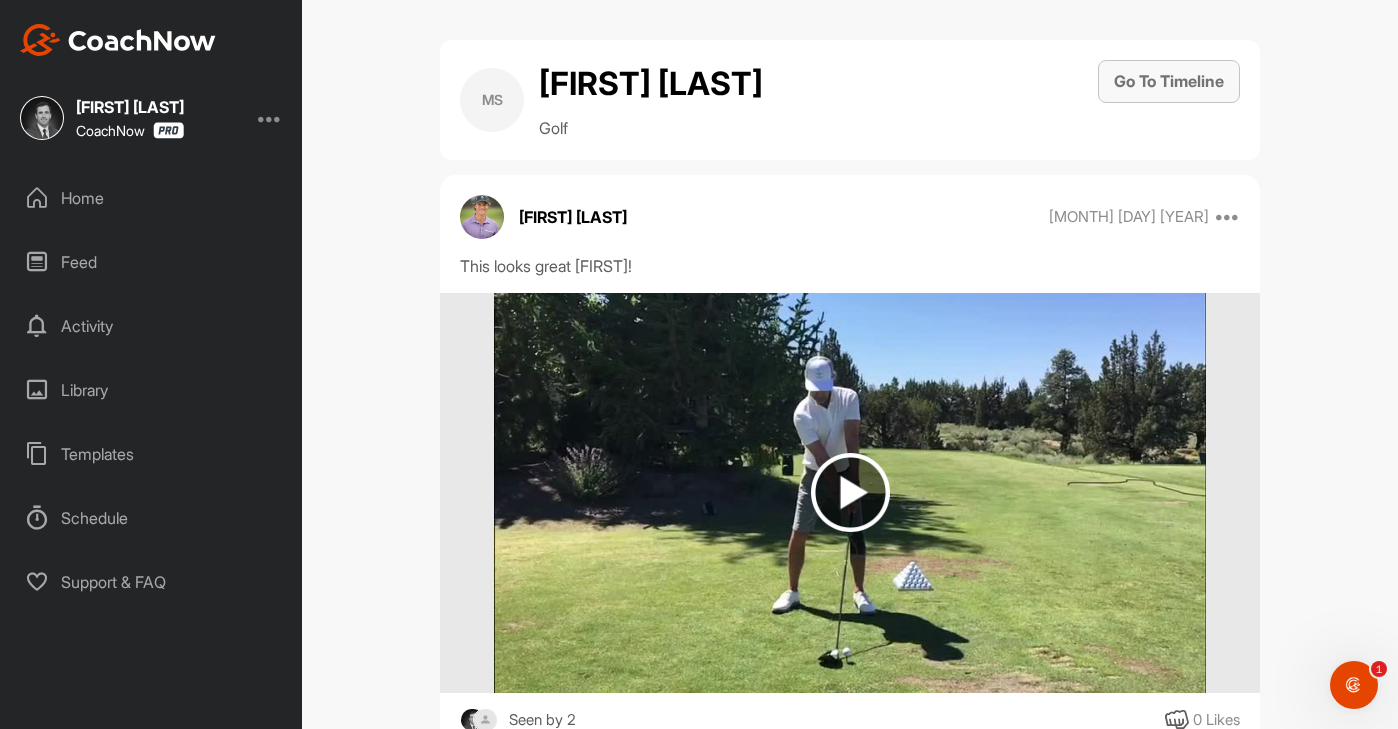 click on "Go To Timeline" at bounding box center [1169, 81] 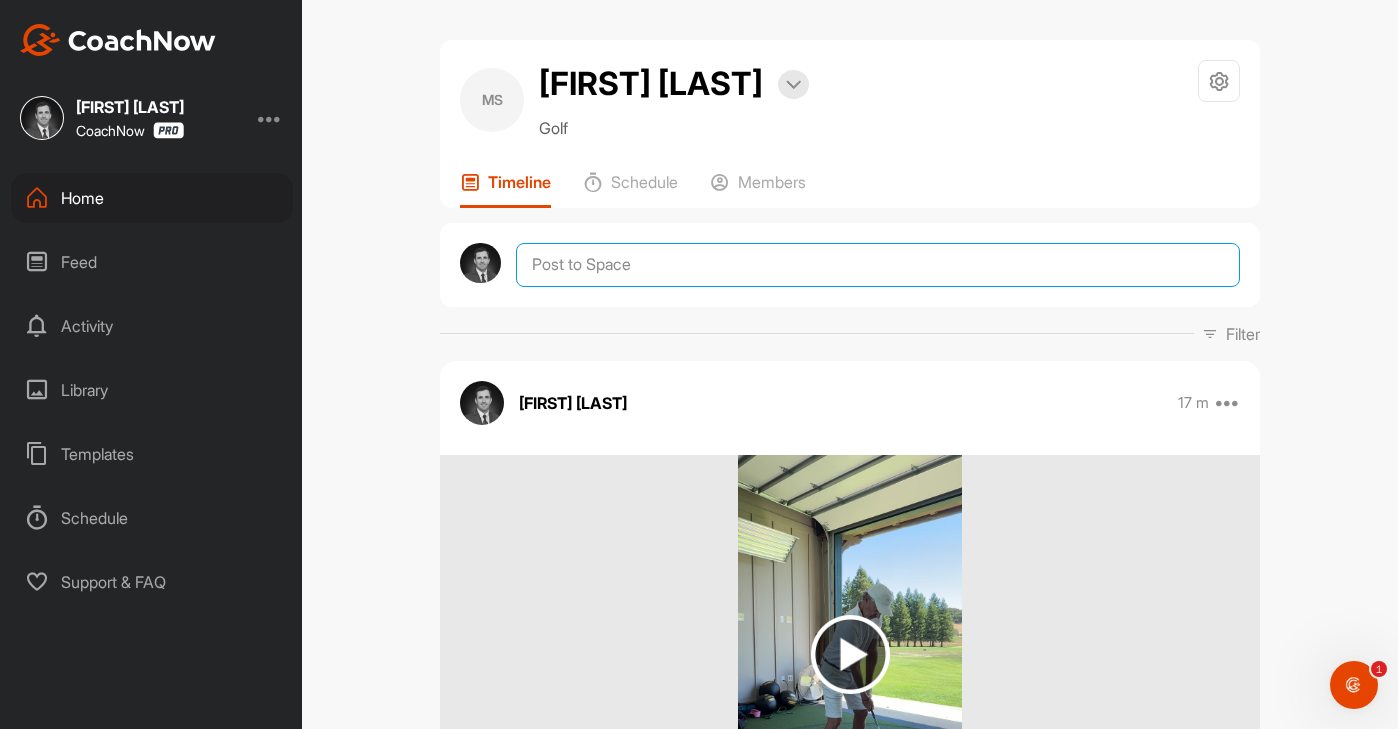 click at bounding box center [878, 265] 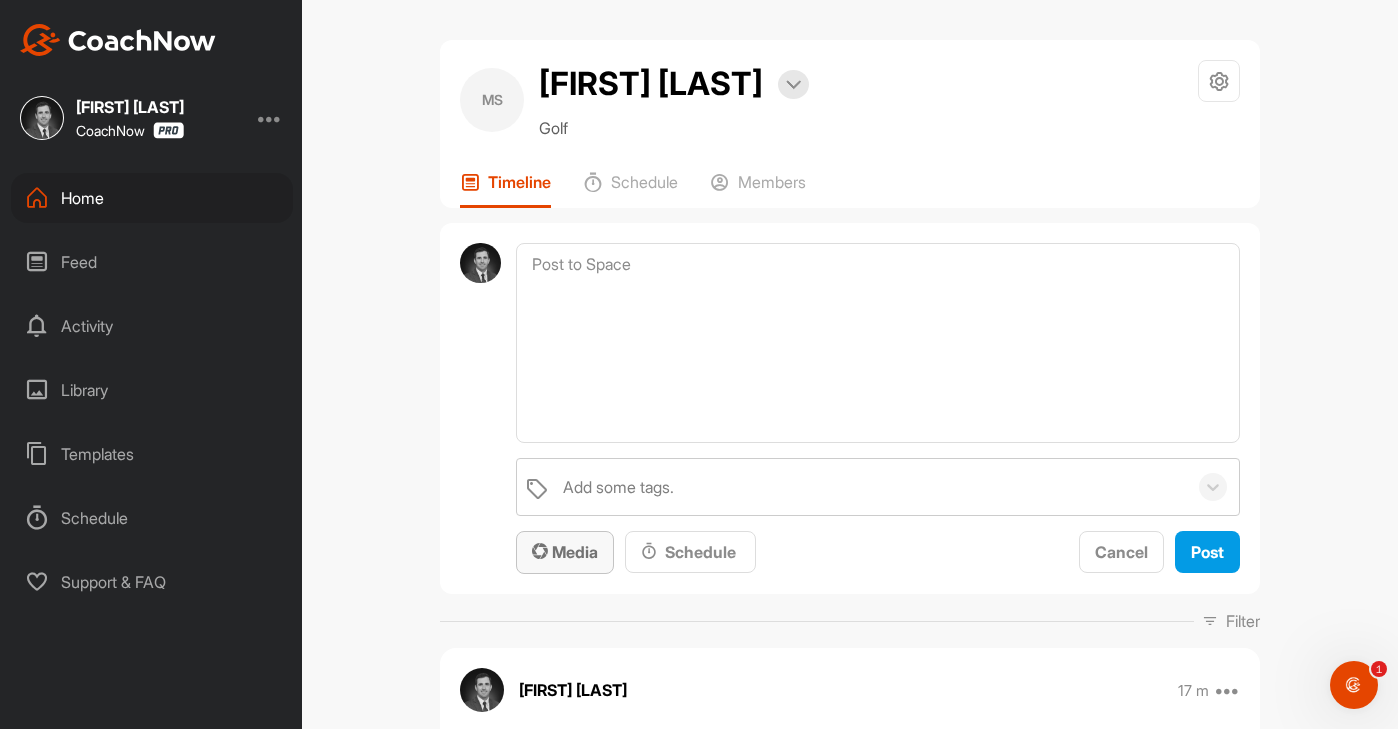 click on "Media" at bounding box center [565, 552] 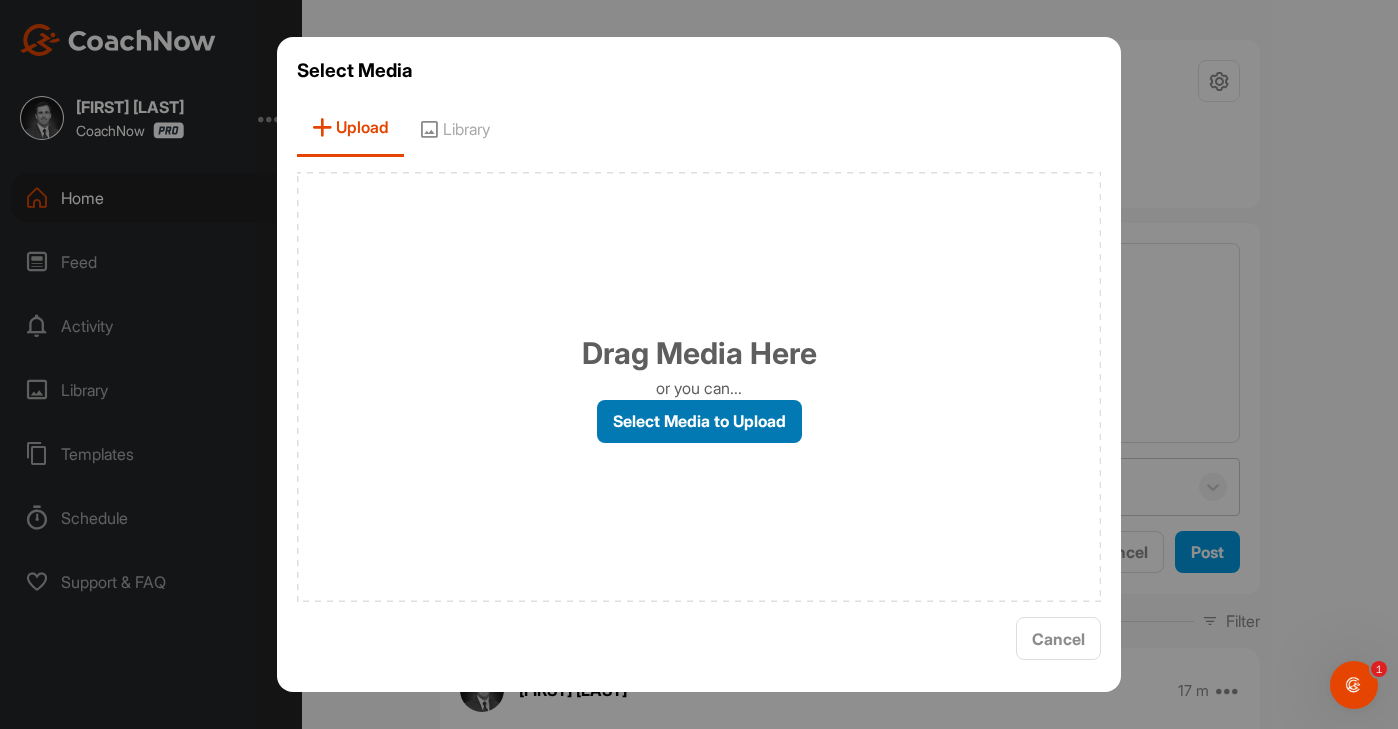 click on "Select Media to Upload" at bounding box center (699, 421) 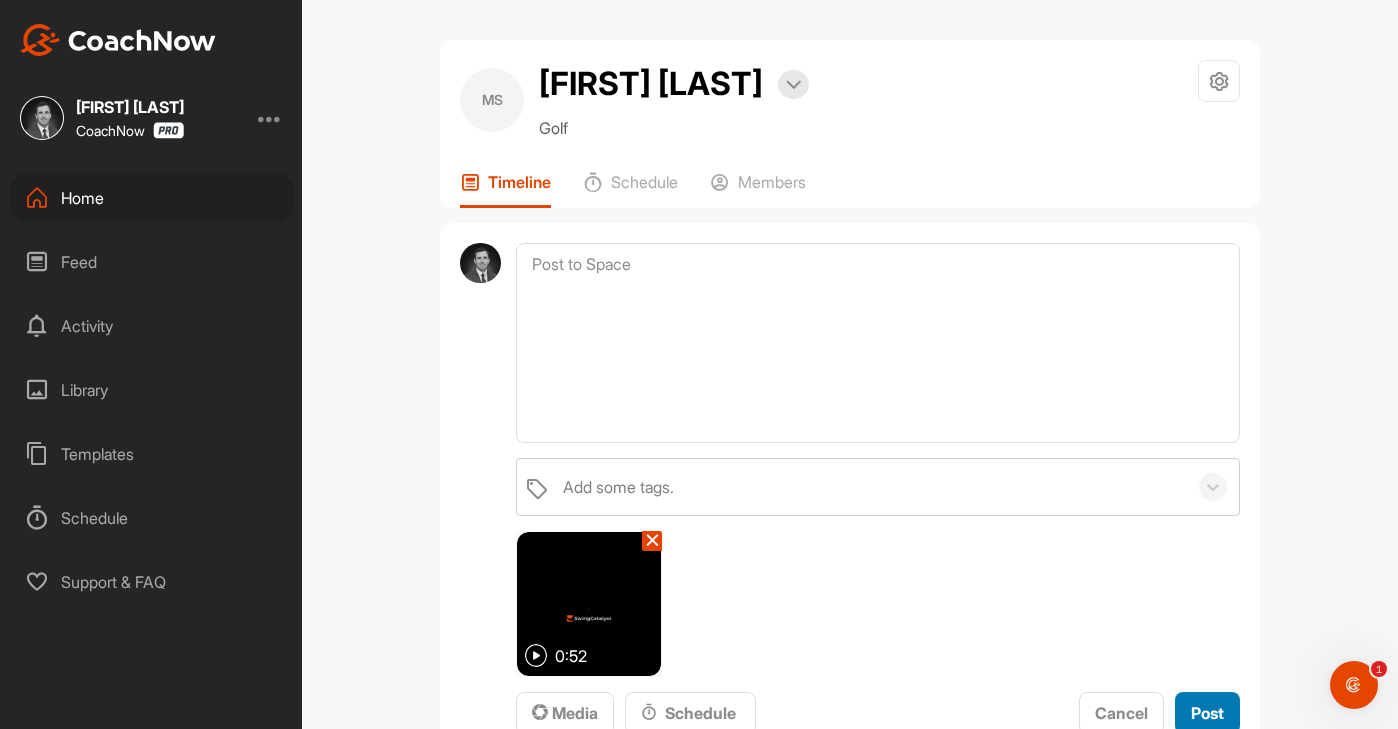 click on "Post" at bounding box center (1207, 713) 